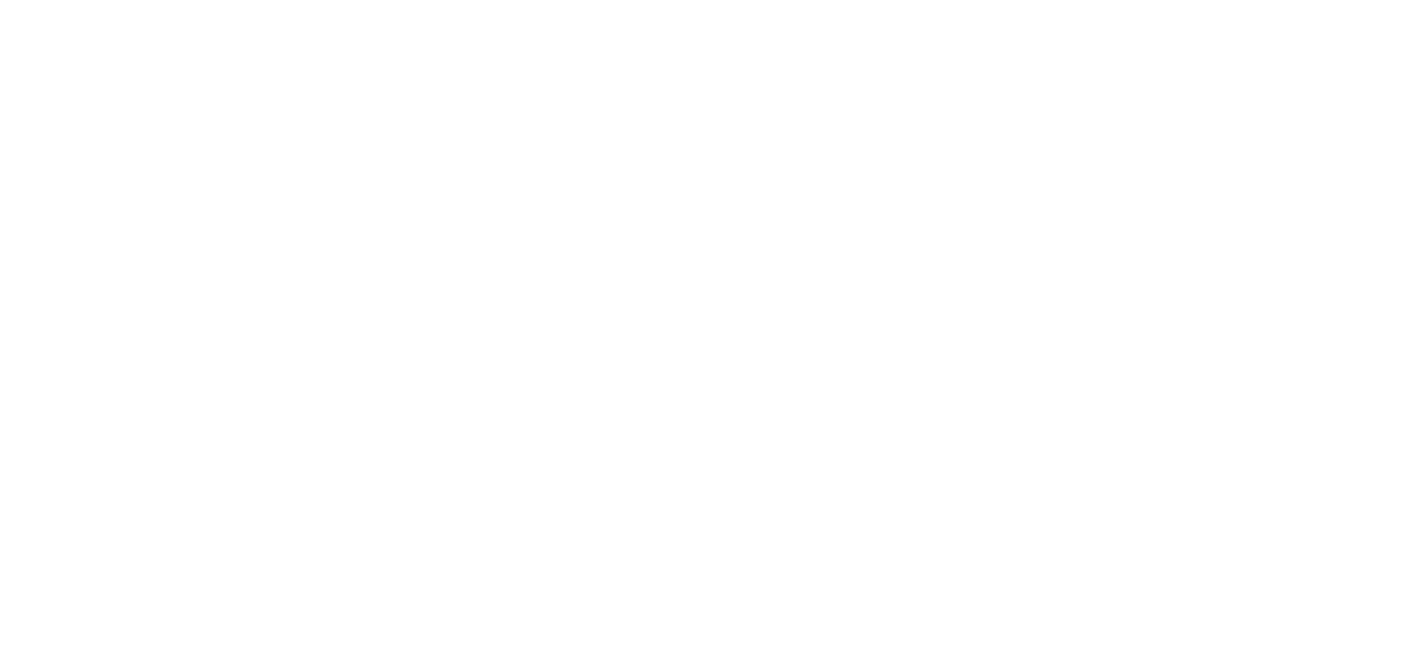 scroll, scrollTop: 0, scrollLeft: 0, axis: both 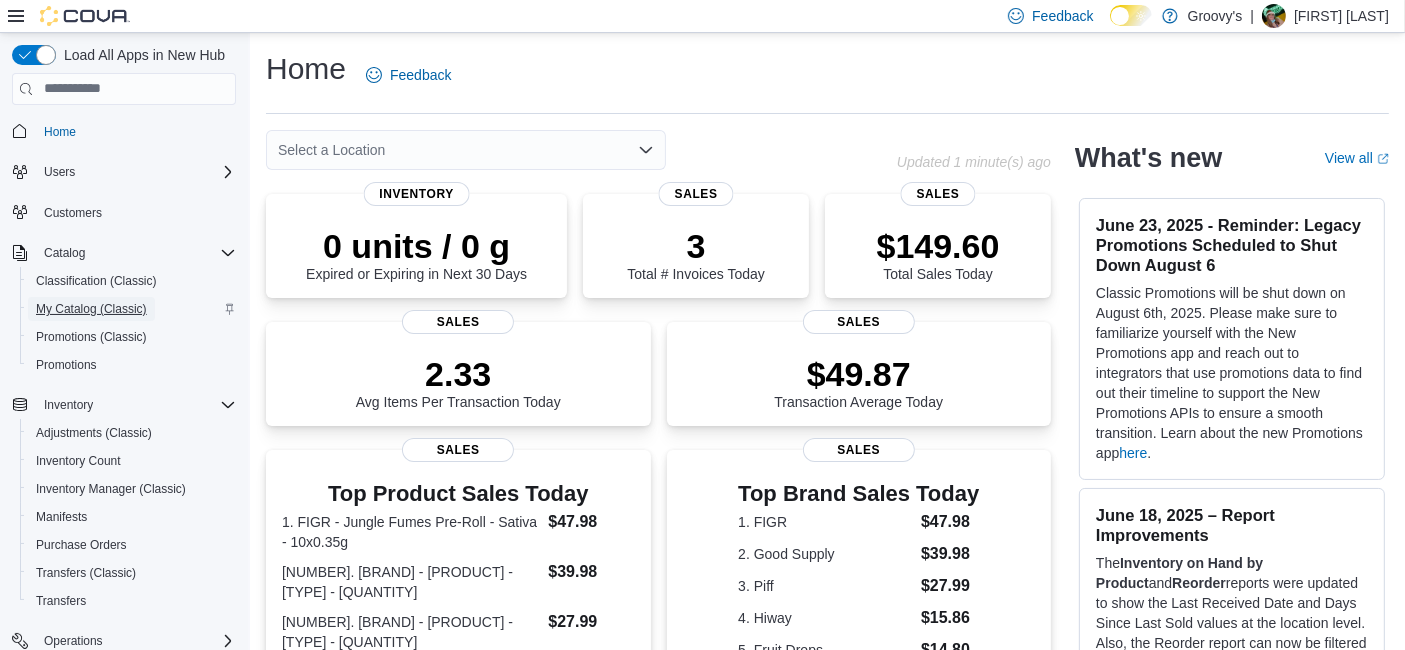 click on "My Catalog (Classic)" at bounding box center (91, 309) 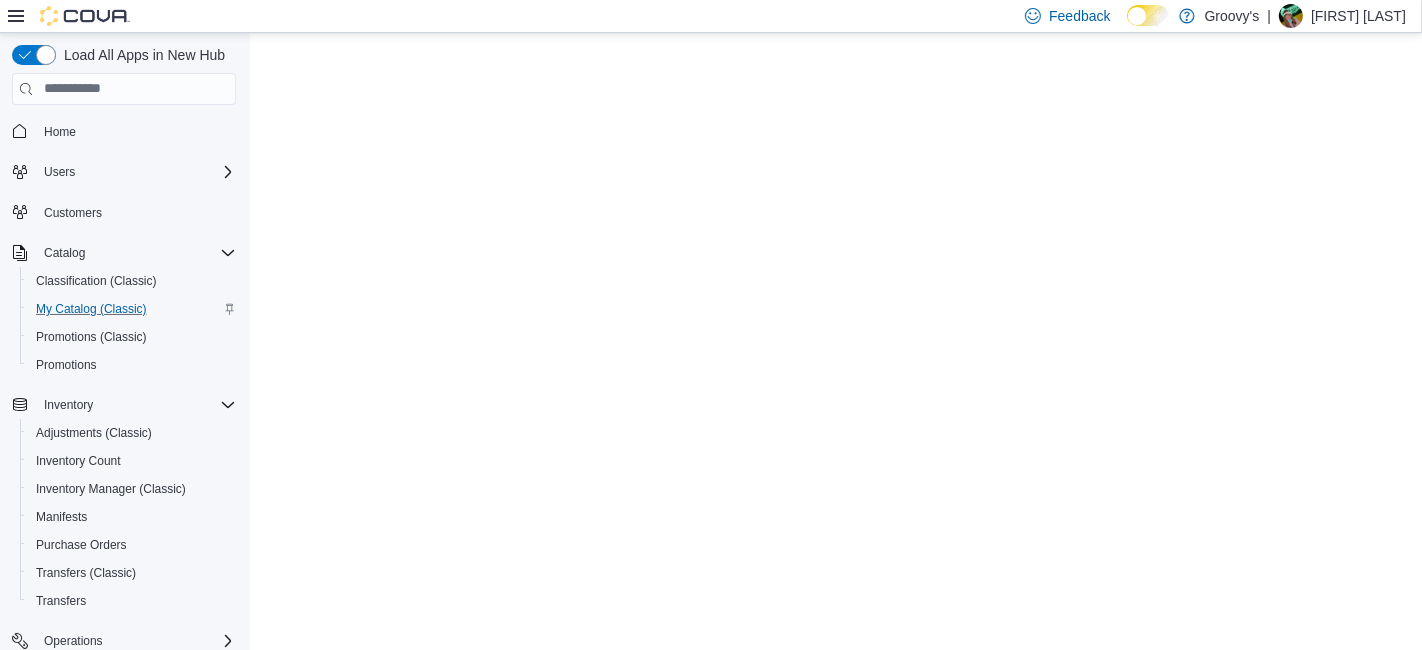 scroll, scrollTop: 0, scrollLeft: 0, axis: both 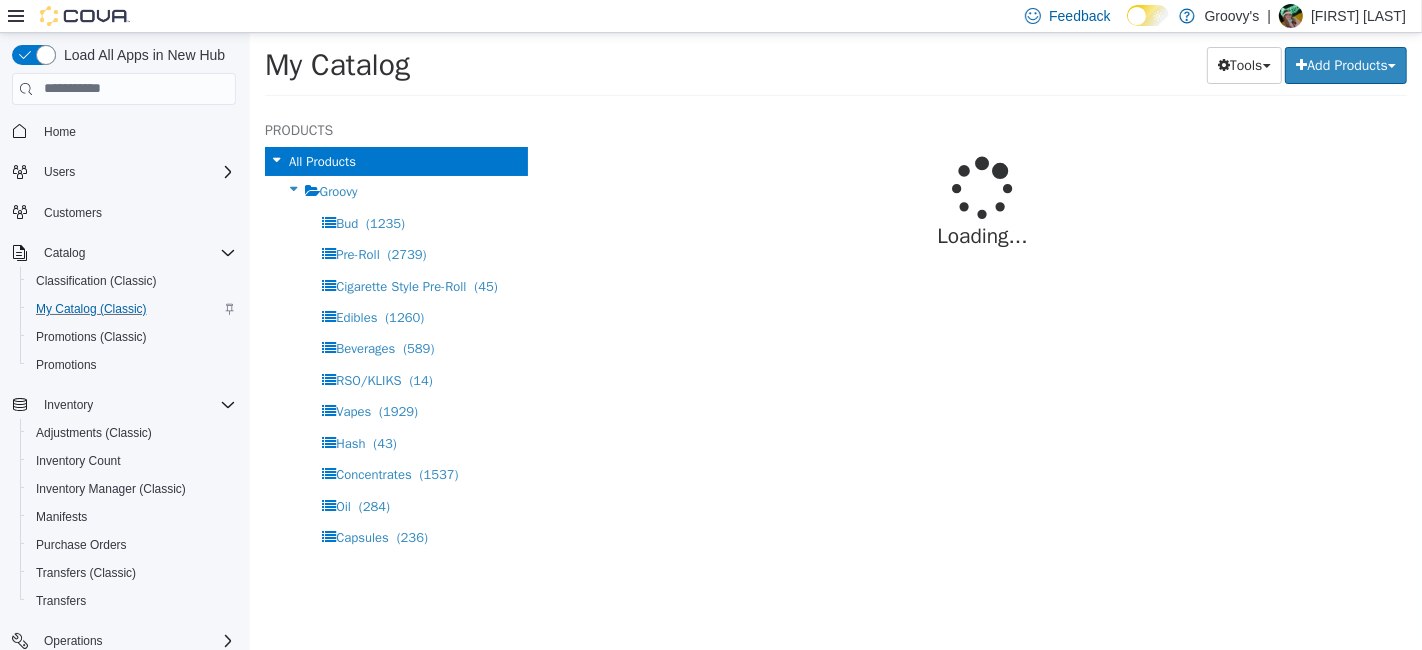 select on "**********" 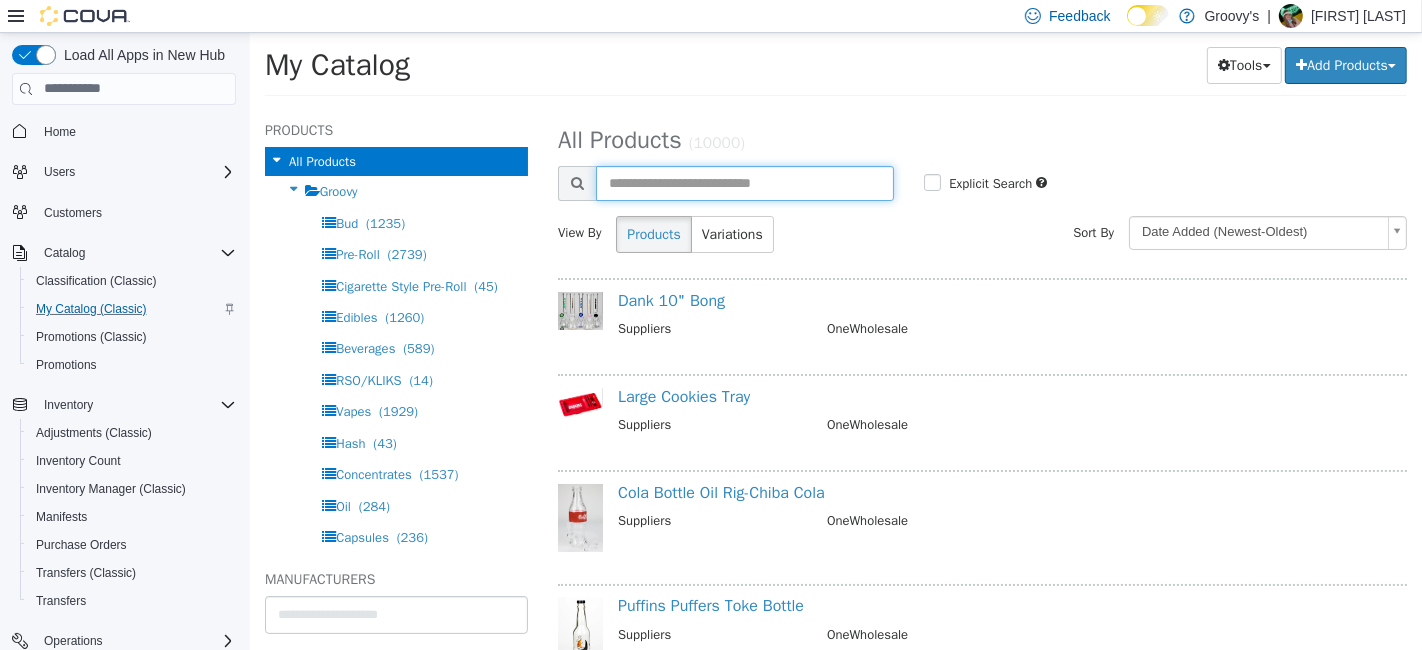 click at bounding box center [744, 182] 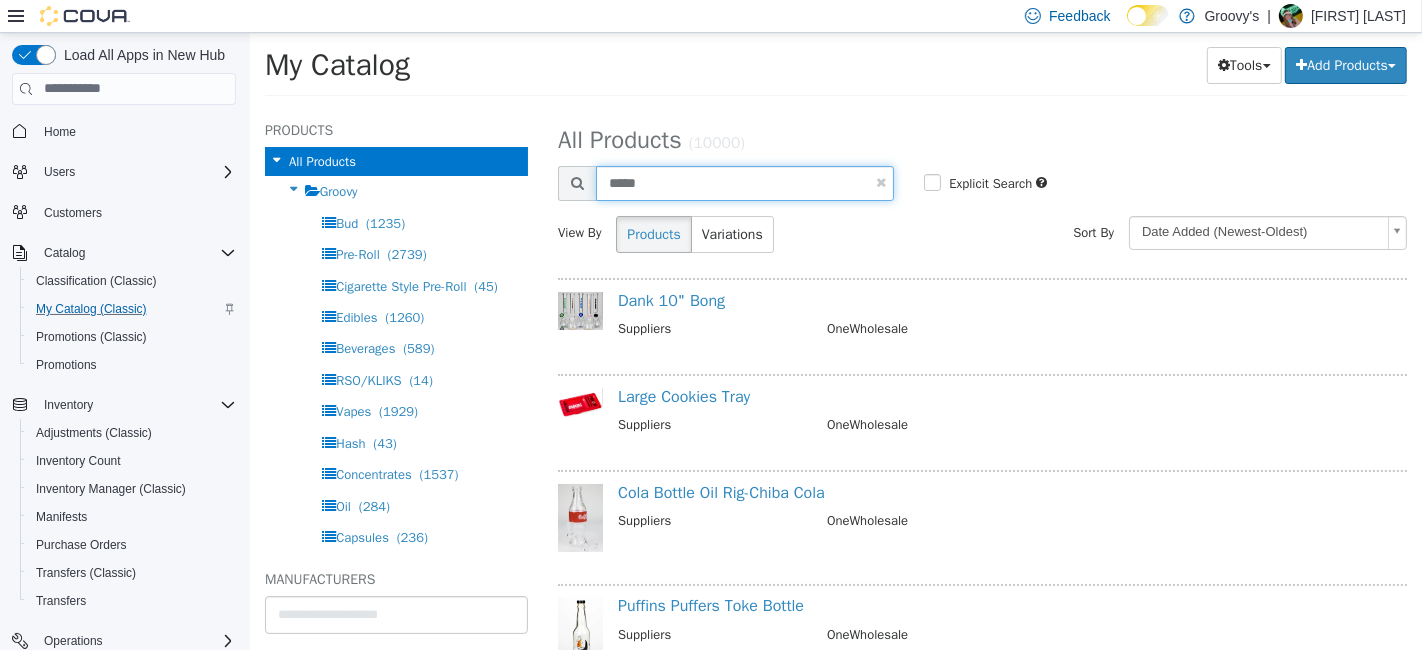type on "*****" 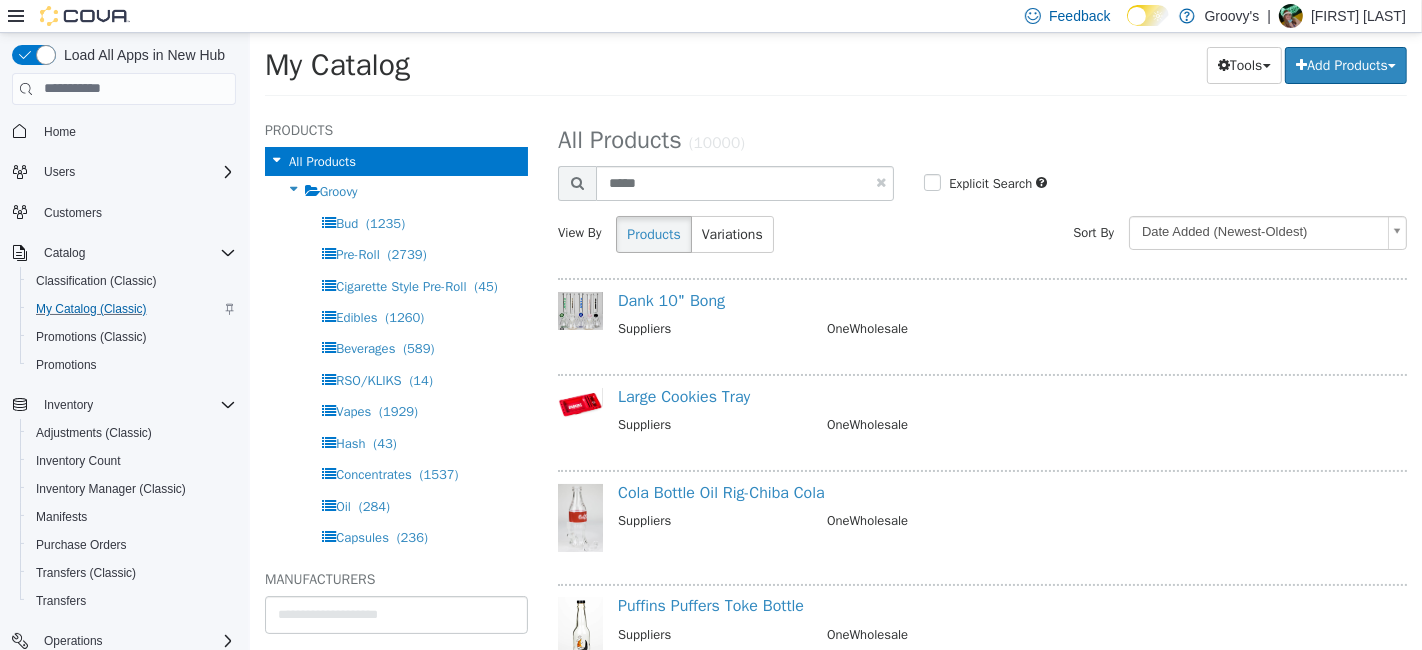 select on "**********" 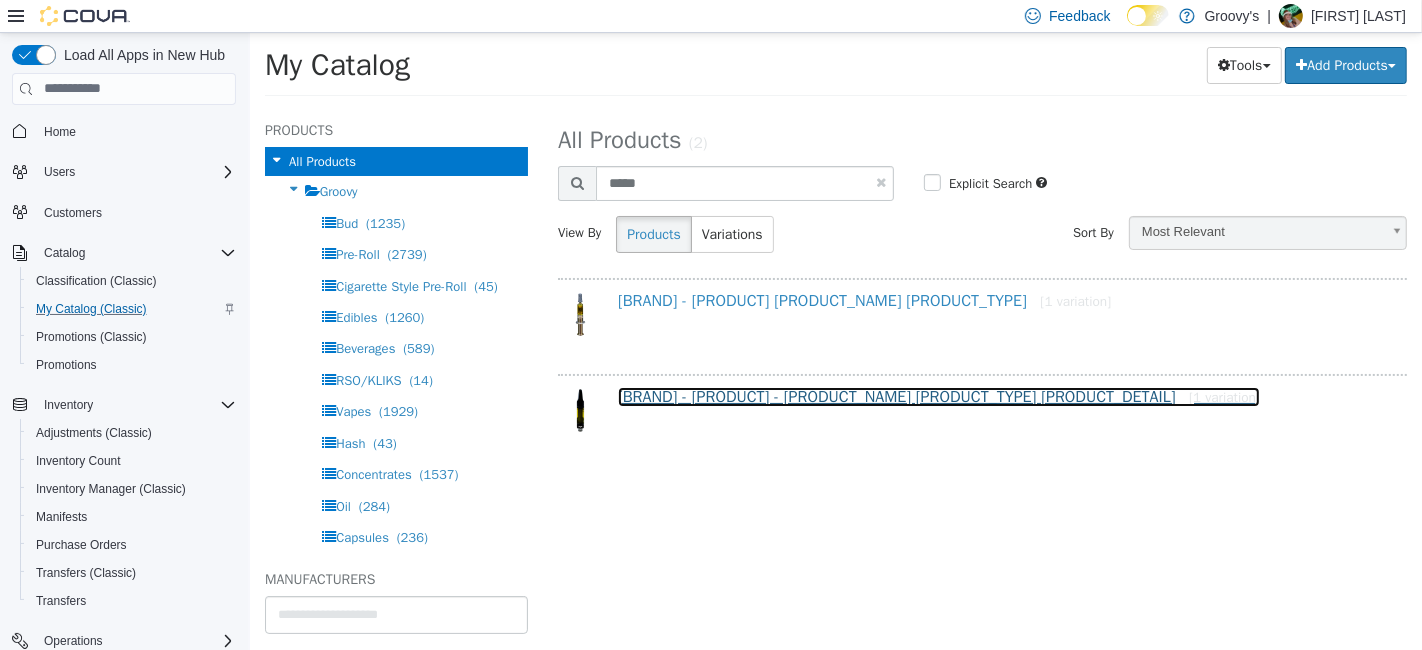 click on "[BRAND] - [PRODUCT] - [PRODUCT_NAME] [PRODUCT_TYPE] [PRODUCT_DETAIL]" at bounding box center (938, 396) 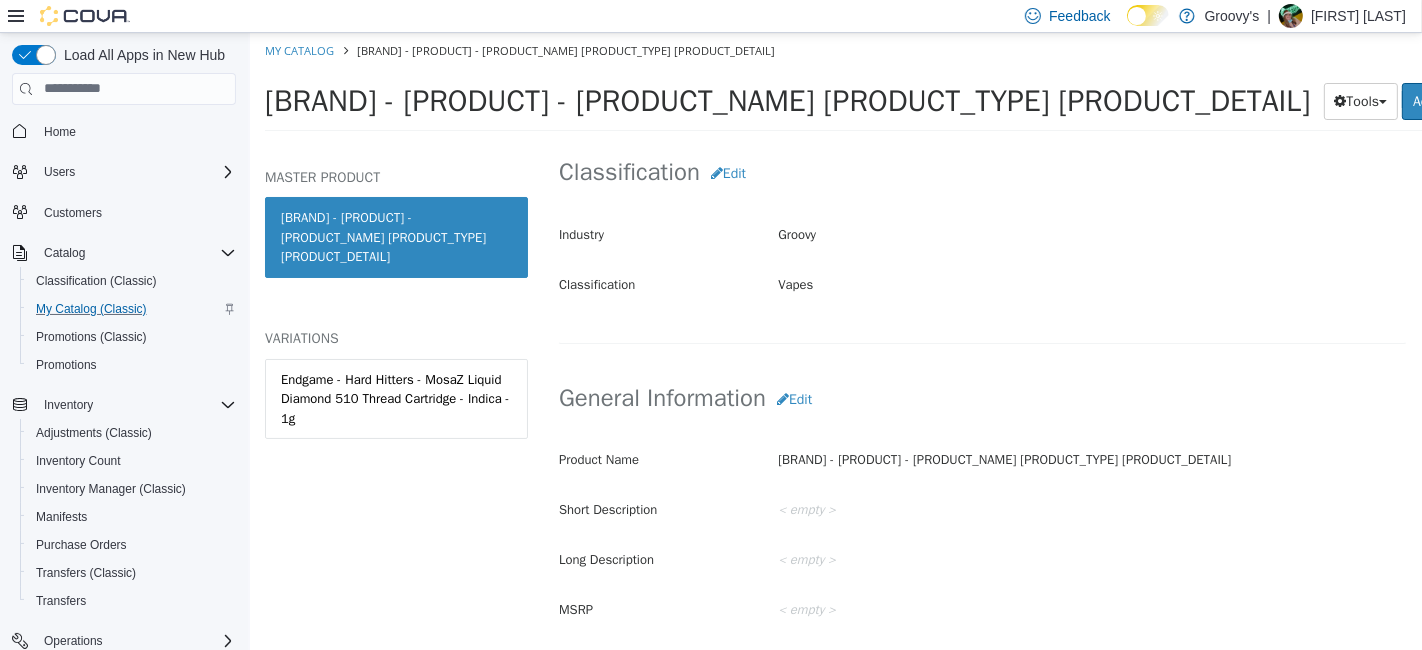 scroll, scrollTop: 462, scrollLeft: 0, axis: vertical 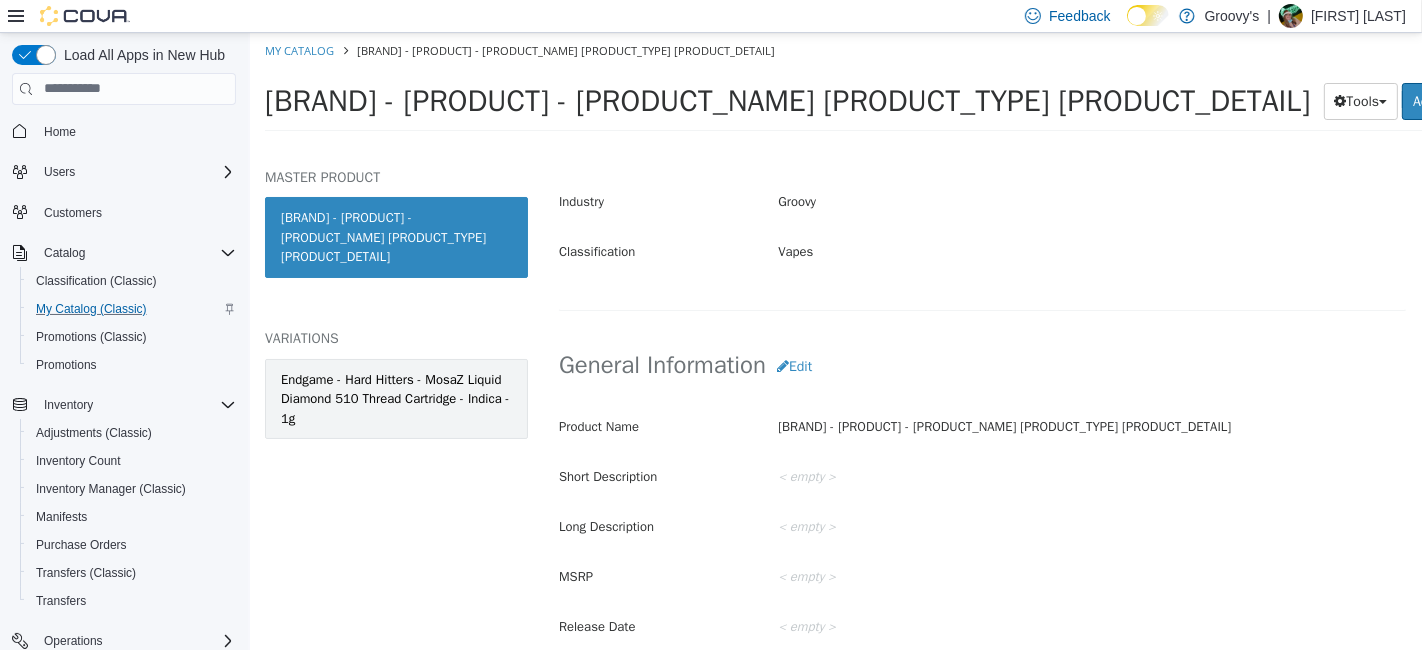 click on "Endgame - Hard Hitters - MosaZ Liquid Diamond 510 Thread Cartridge - Indica - 1g" at bounding box center (395, 398) 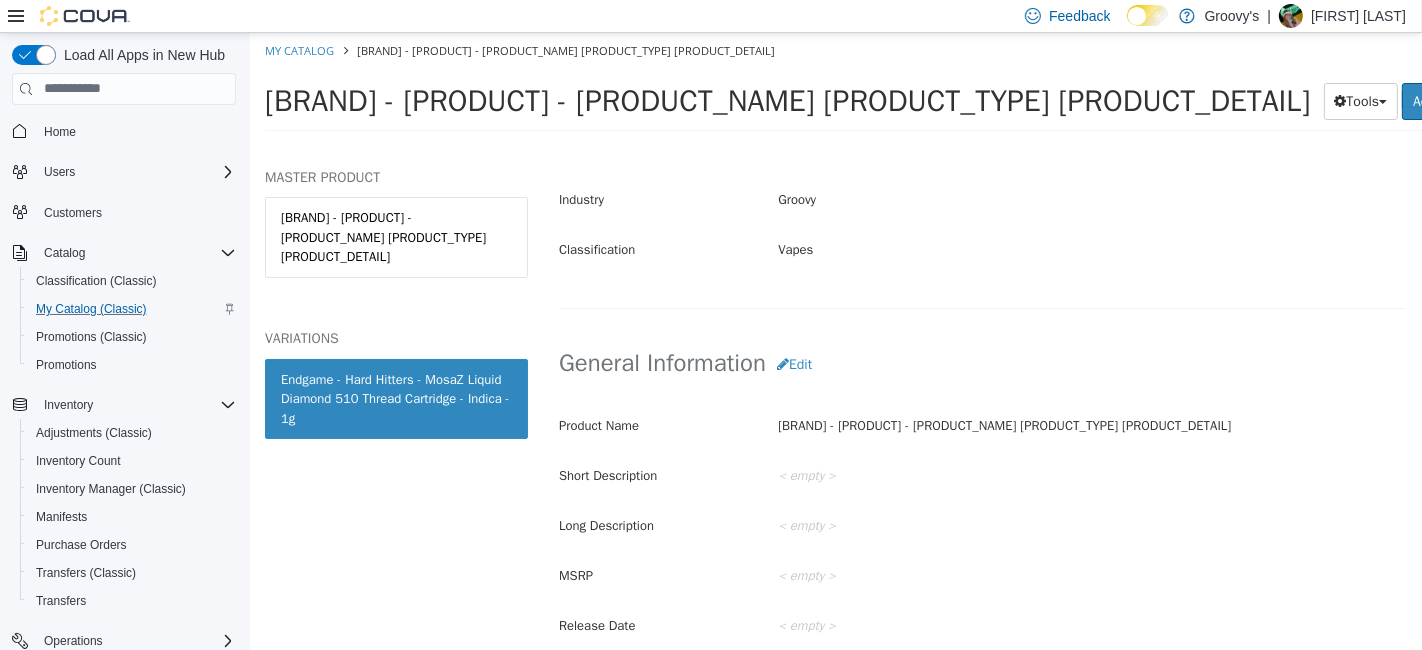 scroll, scrollTop: 461, scrollLeft: 0, axis: vertical 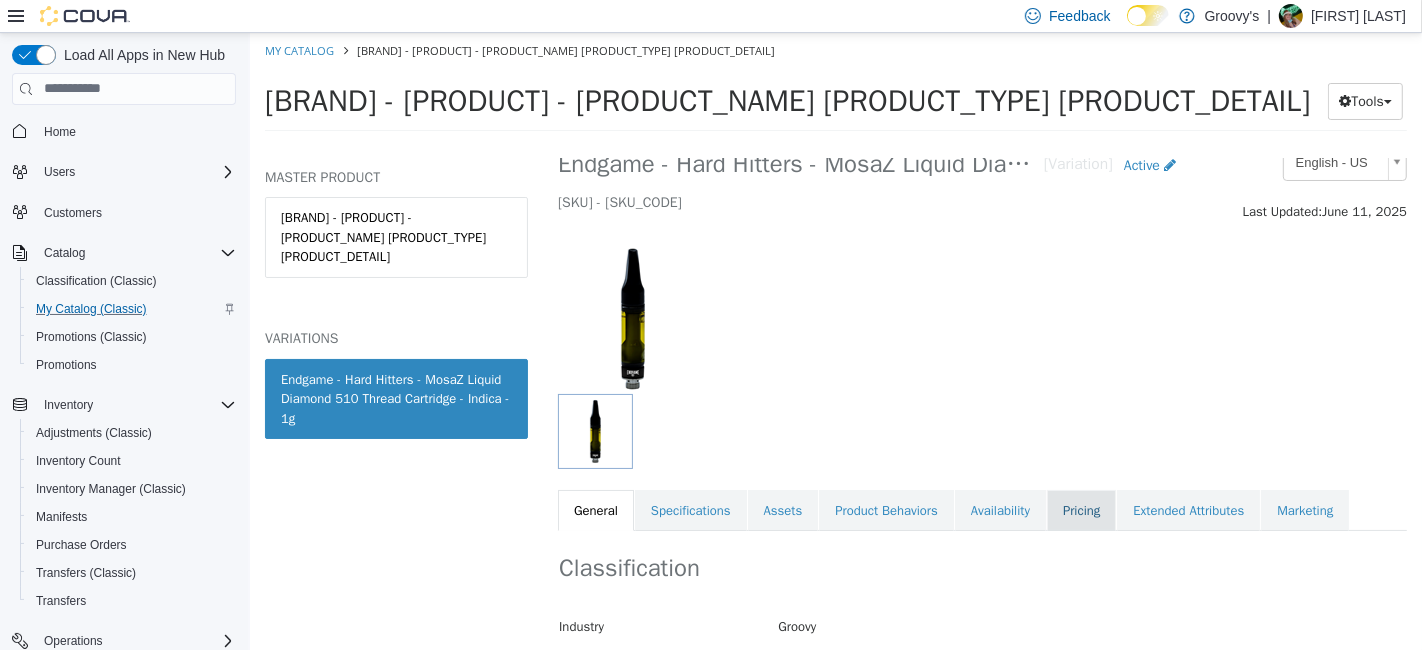 click on "Pricing" at bounding box center [1080, 510] 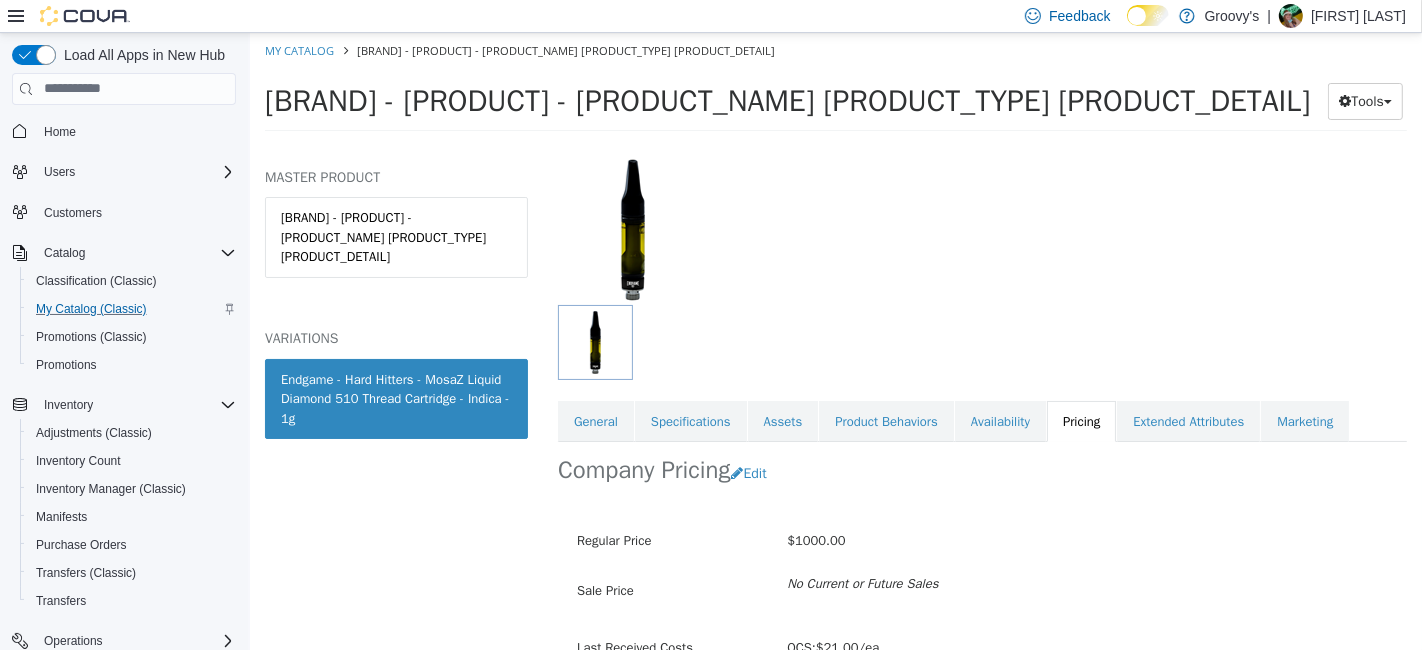 scroll, scrollTop: 261, scrollLeft: 0, axis: vertical 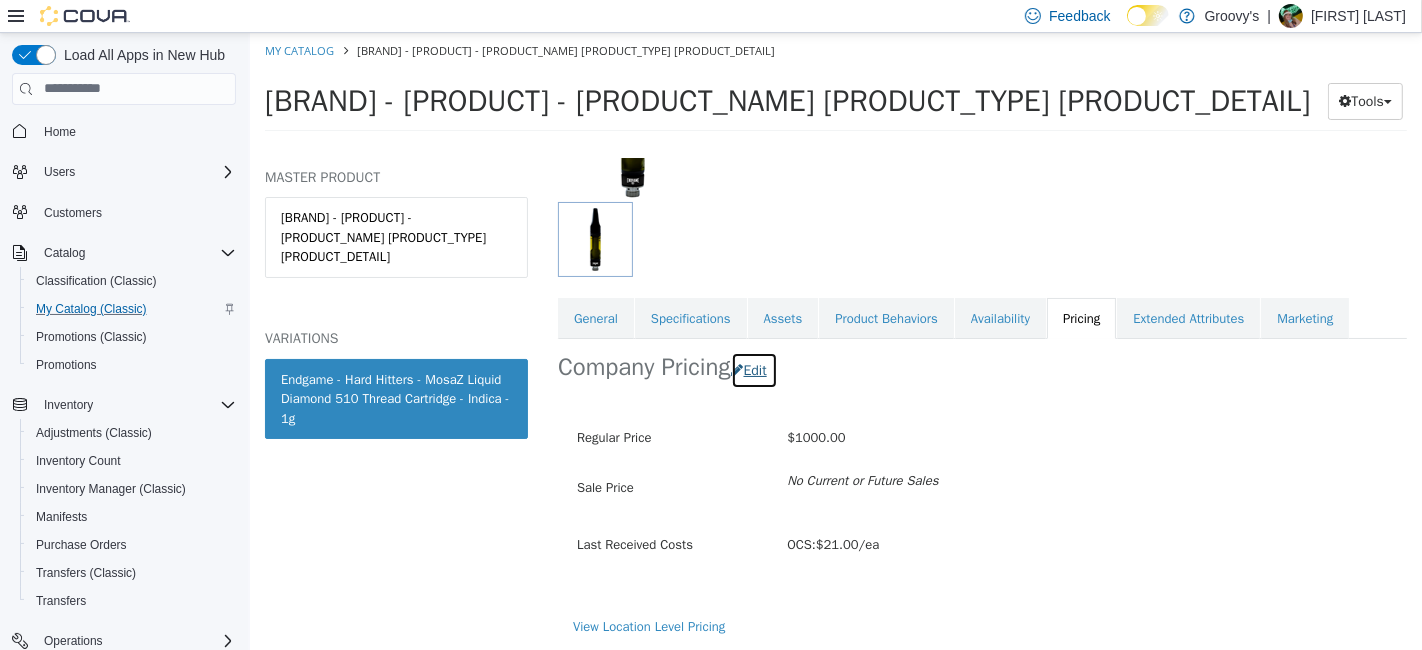 click on "Edit" at bounding box center (753, 369) 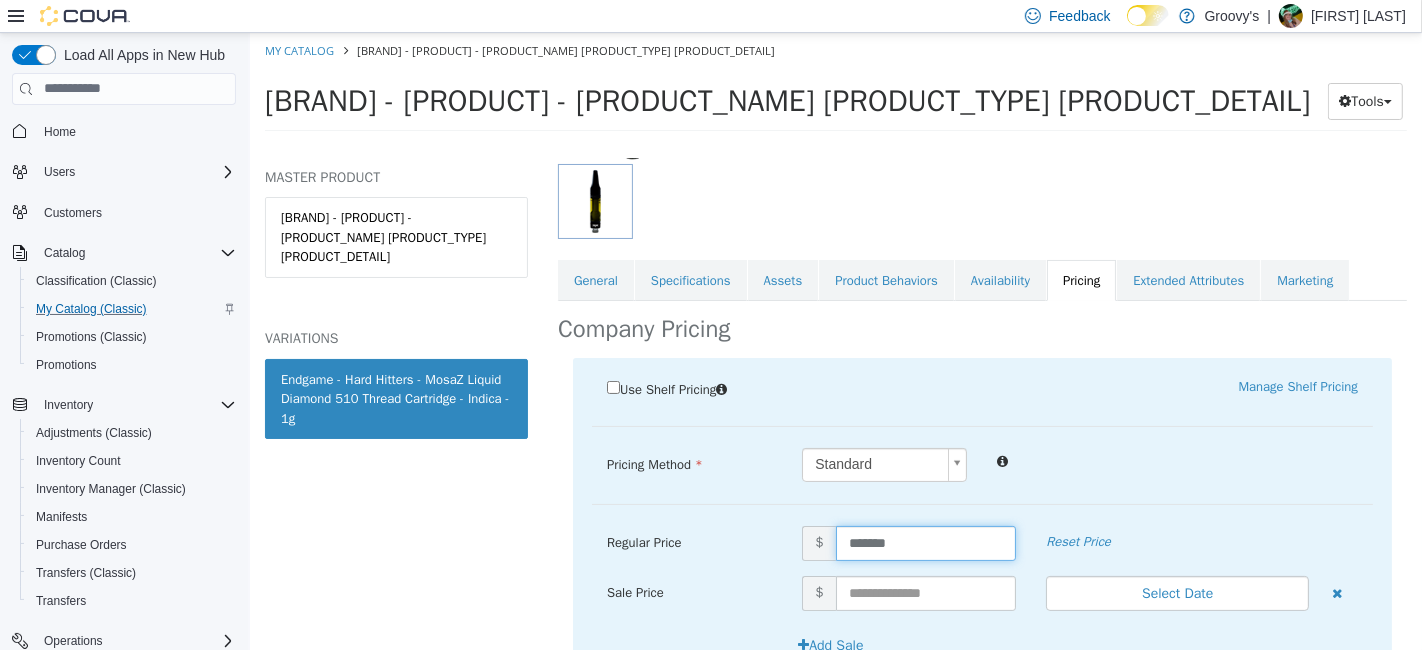 drag, startPoint x: 919, startPoint y: 573, endPoint x: 773, endPoint y: 586, distance: 146.57762 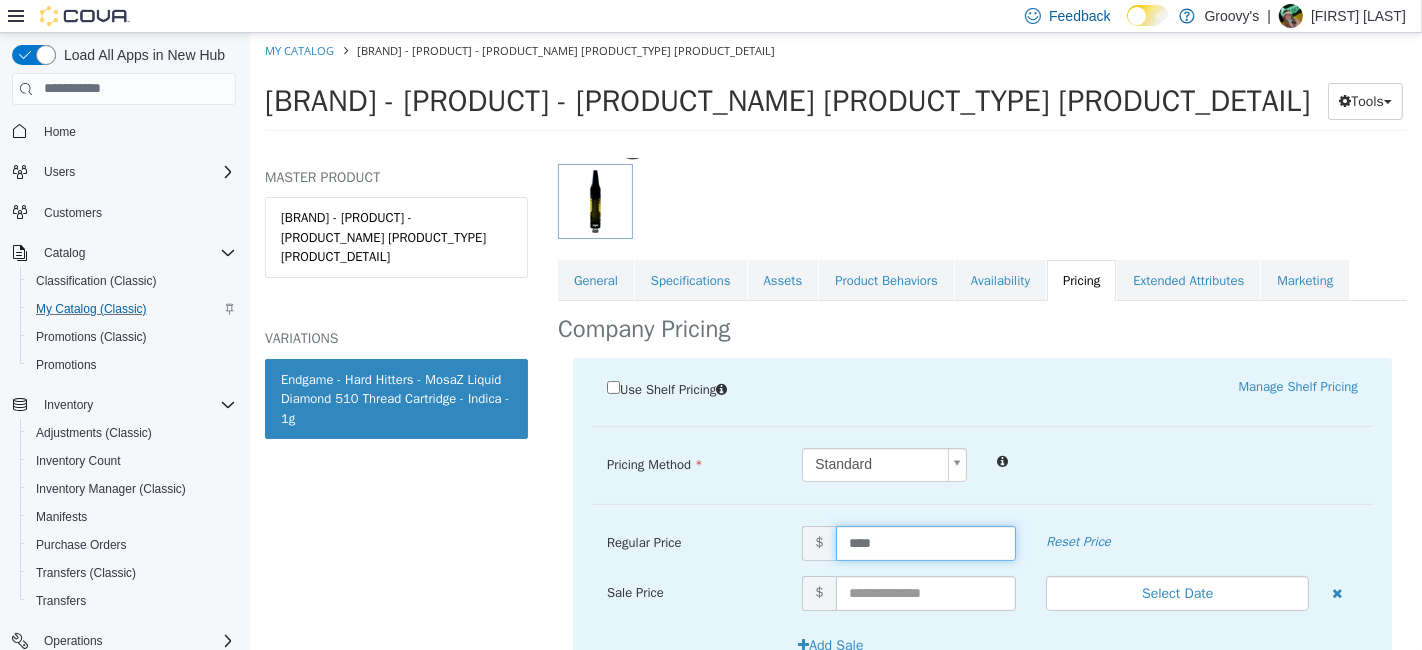 type on "*****" 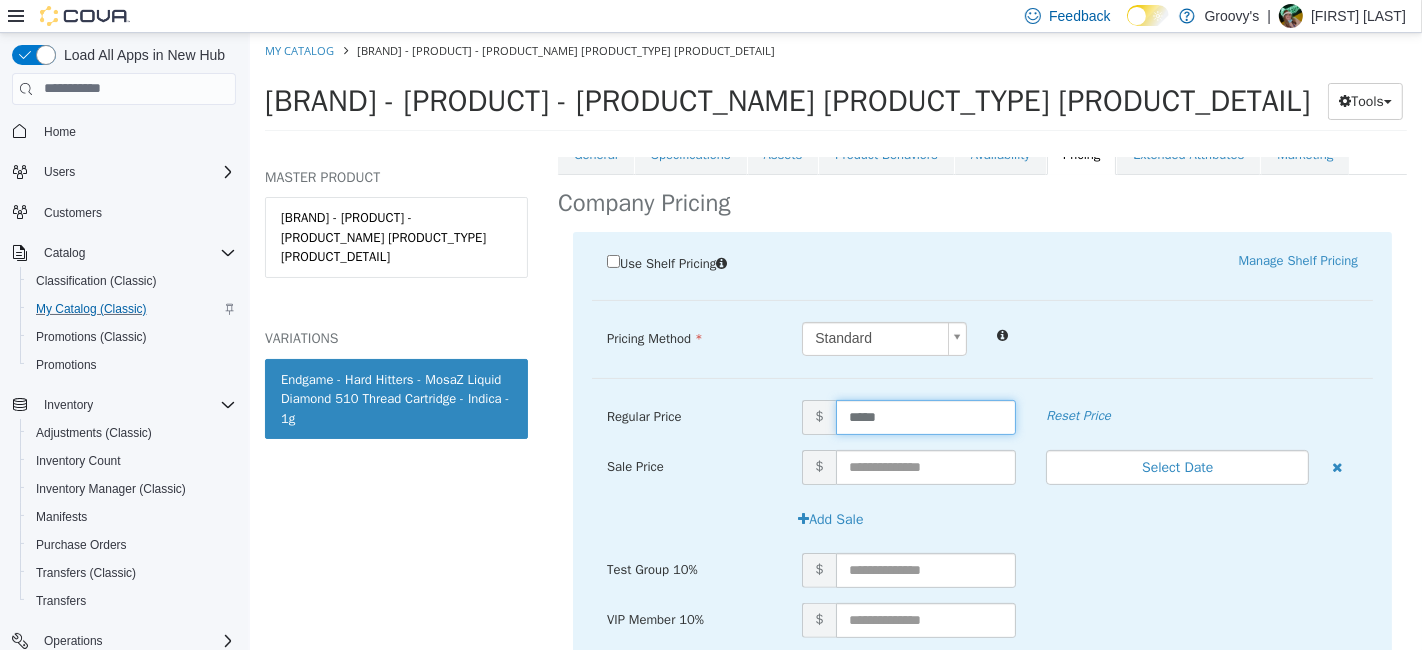 scroll, scrollTop: 536, scrollLeft: 0, axis: vertical 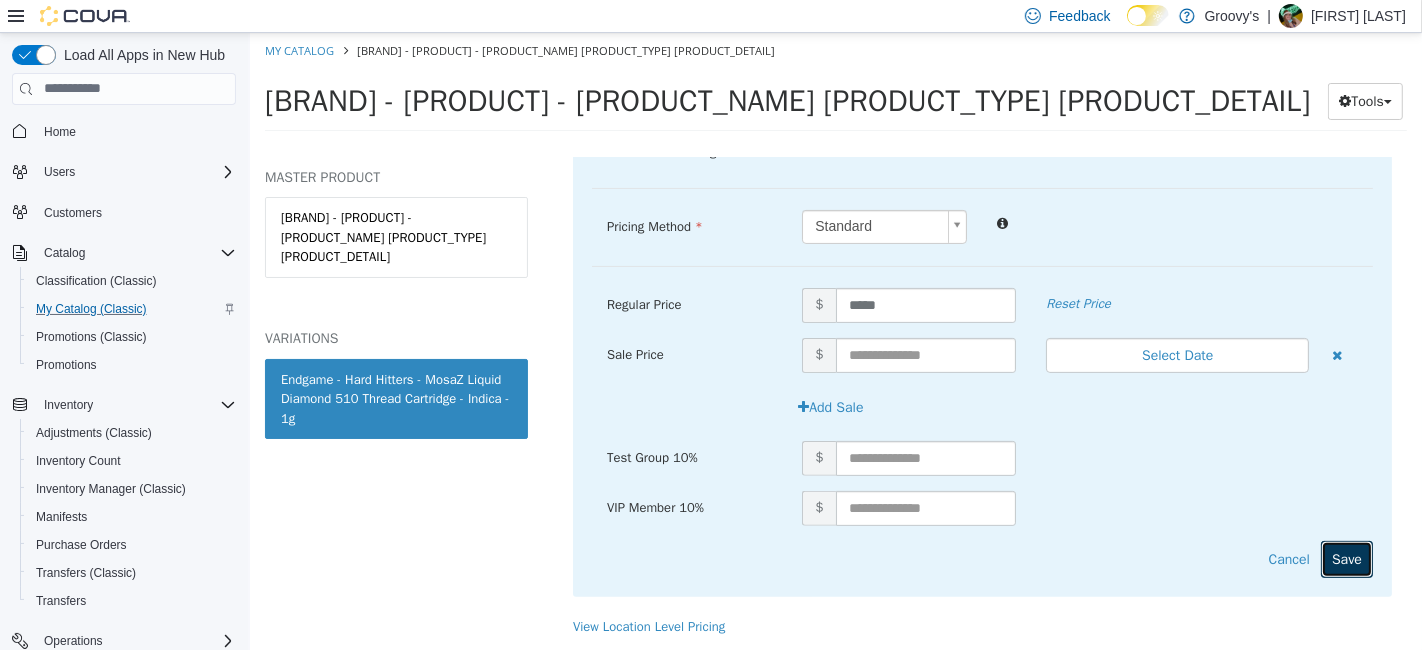 click on "Save" at bounding box center (1346, 558) 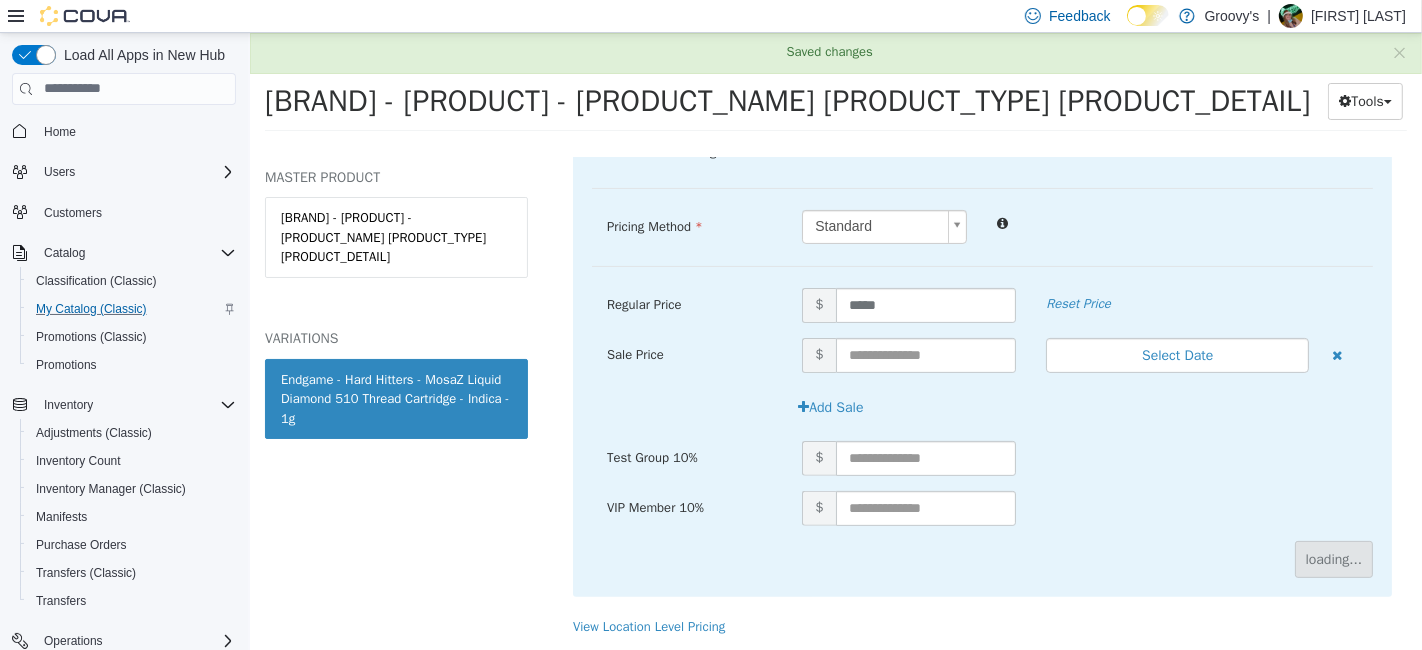scroll, scrollTop: 261, scrollLeft: 0, axis: vertical 